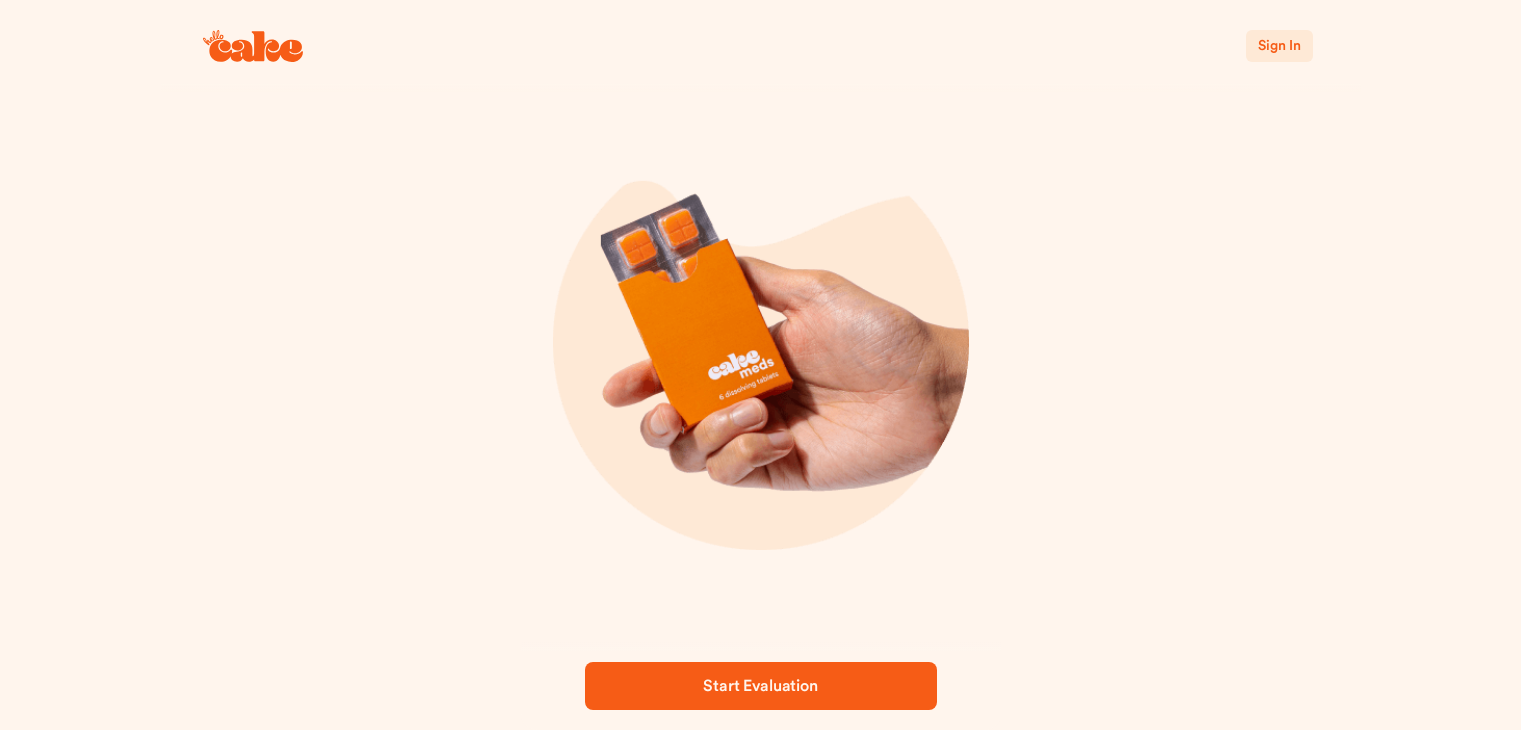 scroll, scrollTop: 0, scrollLeft: 0, axis: both 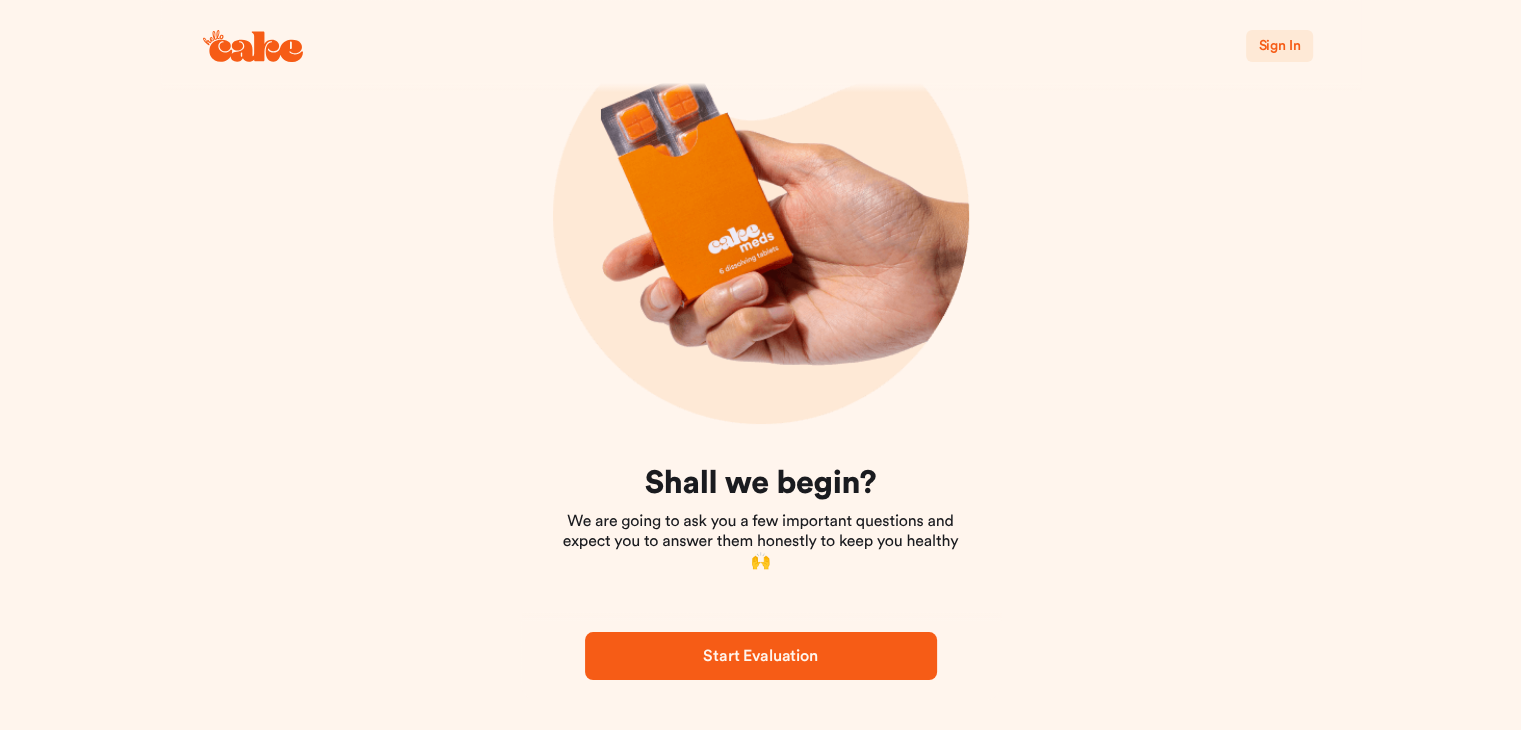 click on "Start Evaluation" at bounding box center (761, 656) 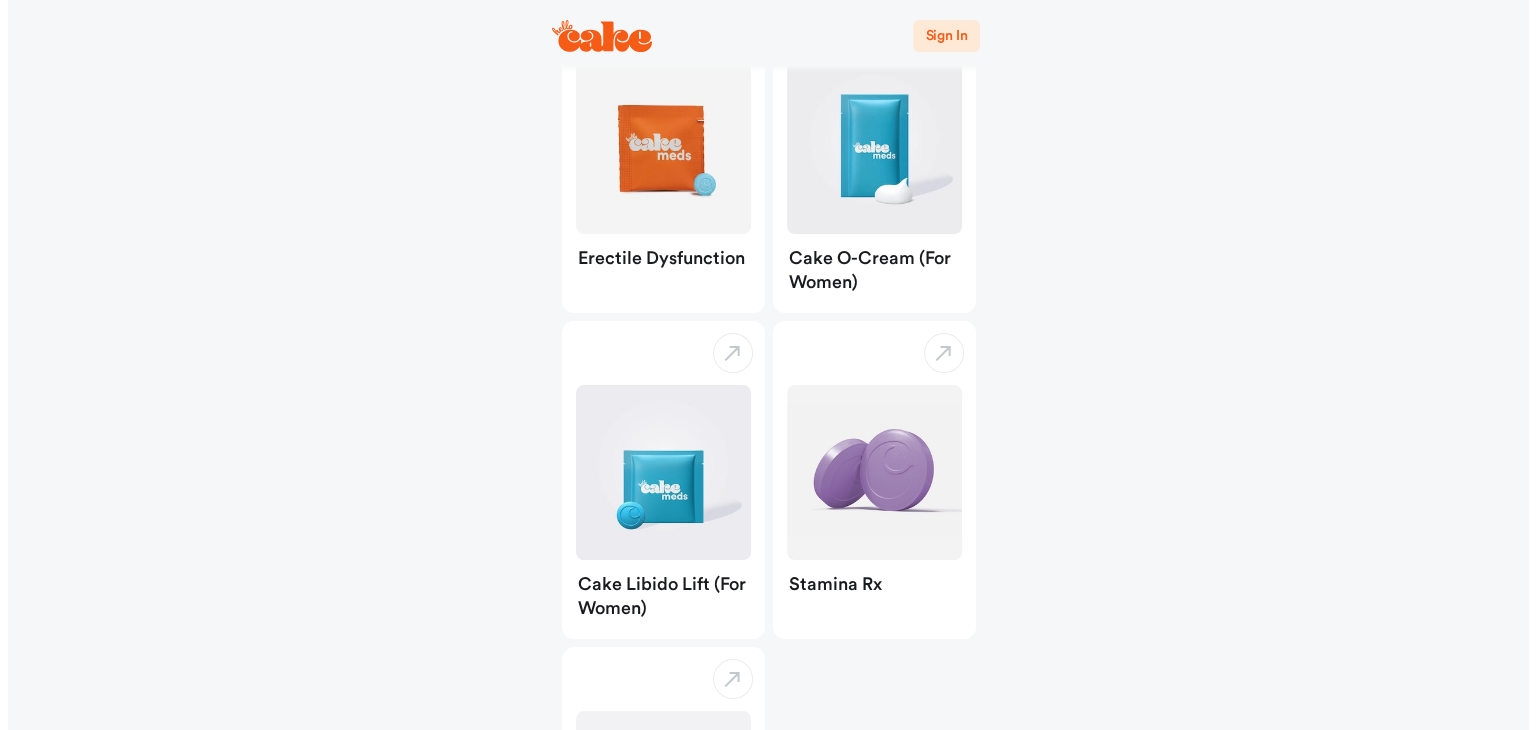 scroll, scrollTop: 0, scrollLeft: 0, axis: both 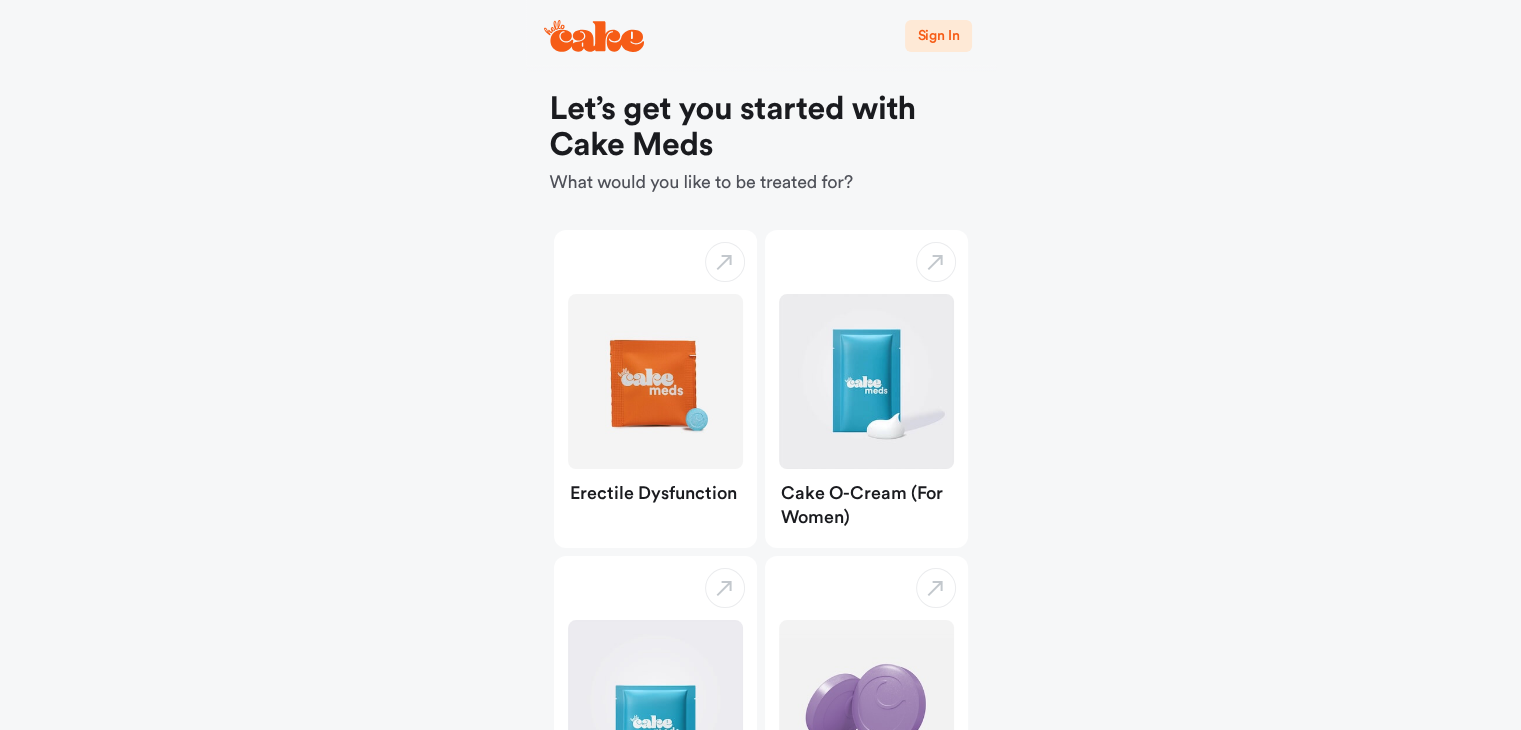 click on "Sign In" at bounding box center [938, 36] 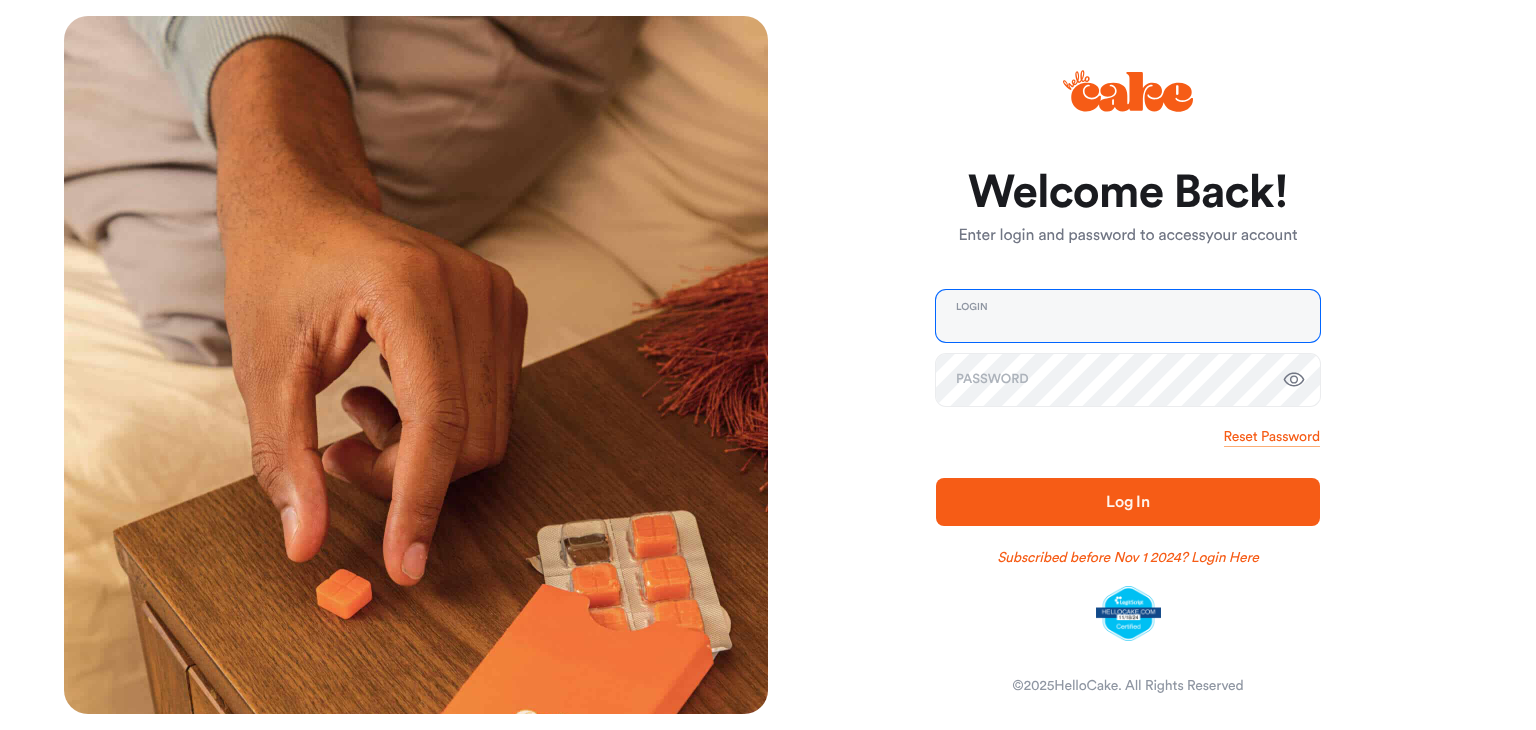 click at bounding box center [1128, 316] 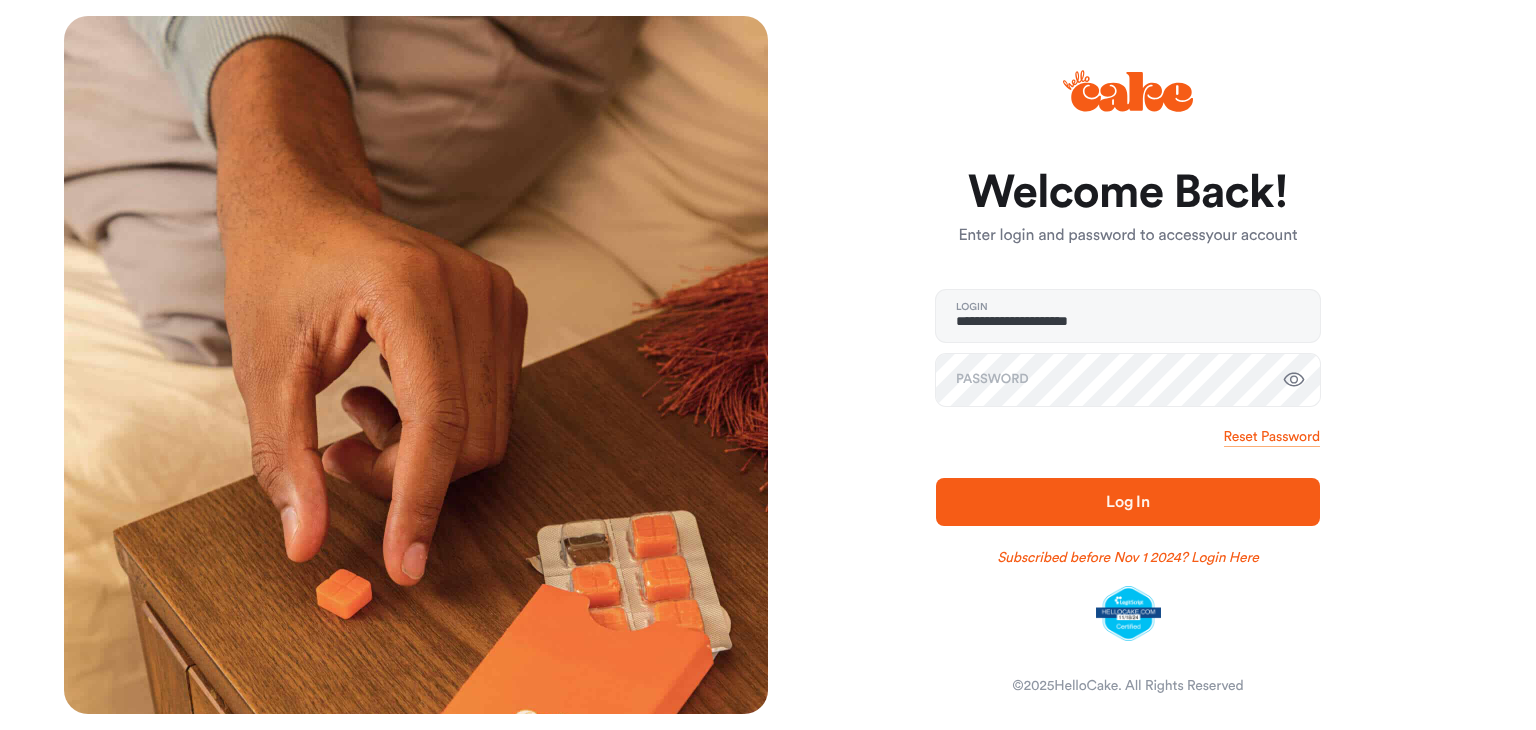 click at bounding box center [1294, 380] 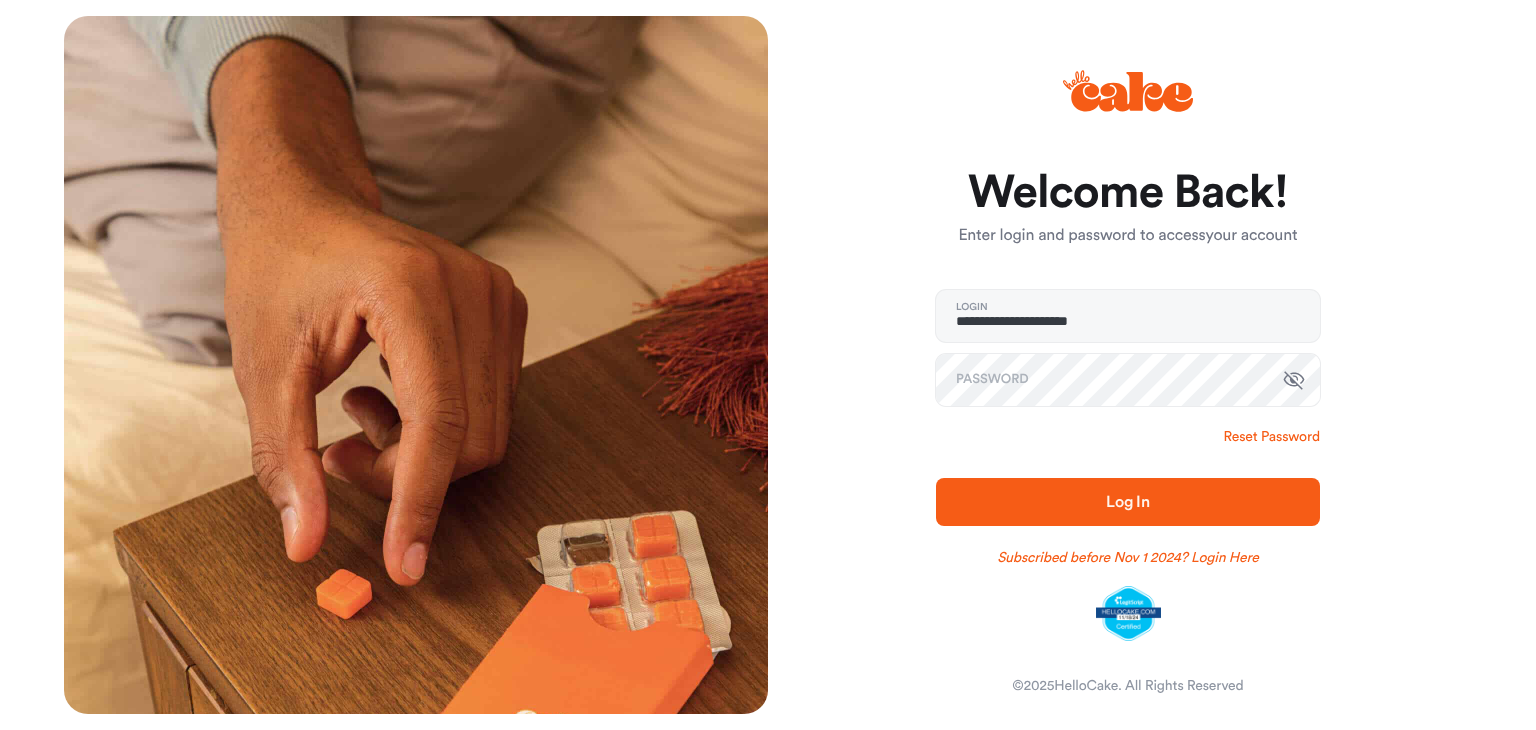 click on "Reset Password" at bounding box center [1272, 437] 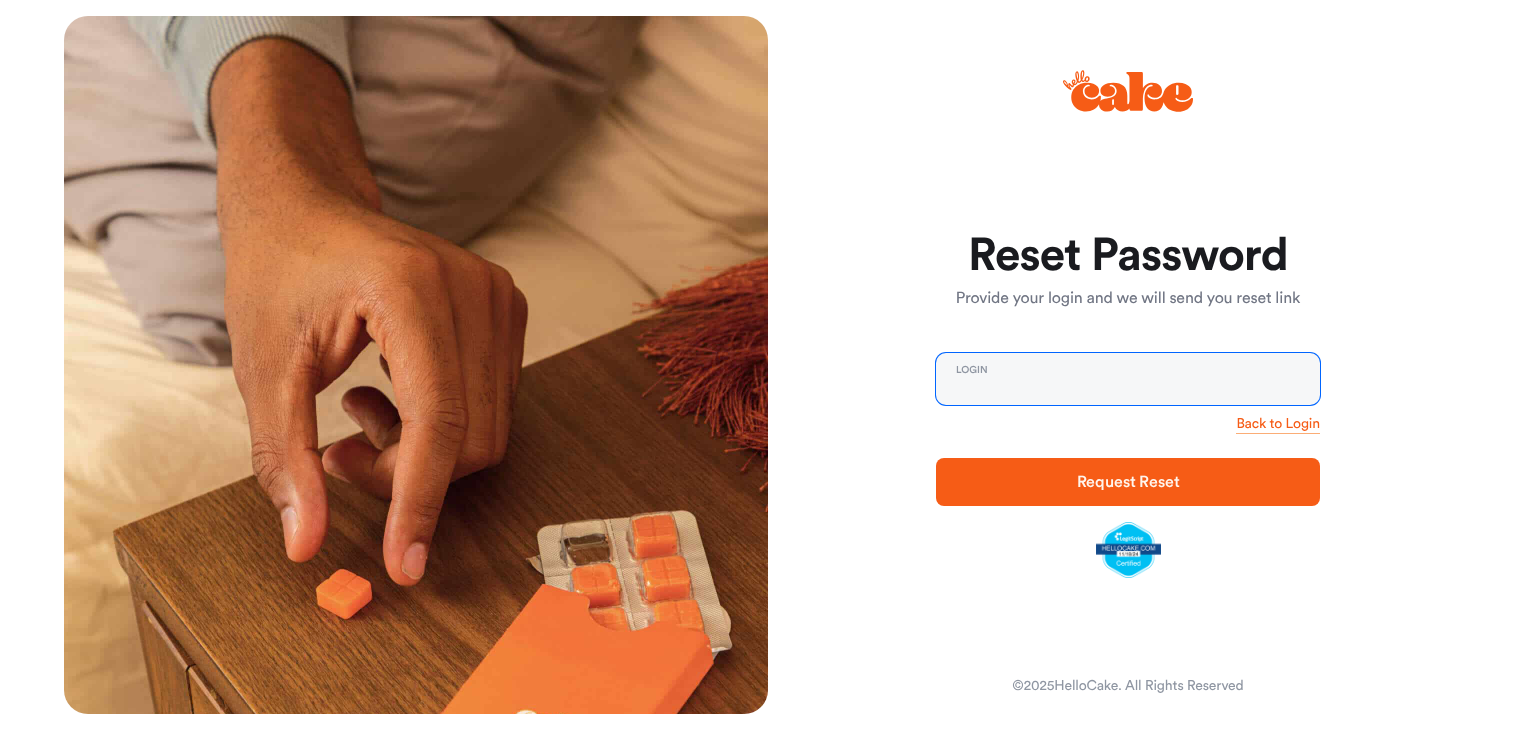 click at bounding box center [1128, 379] 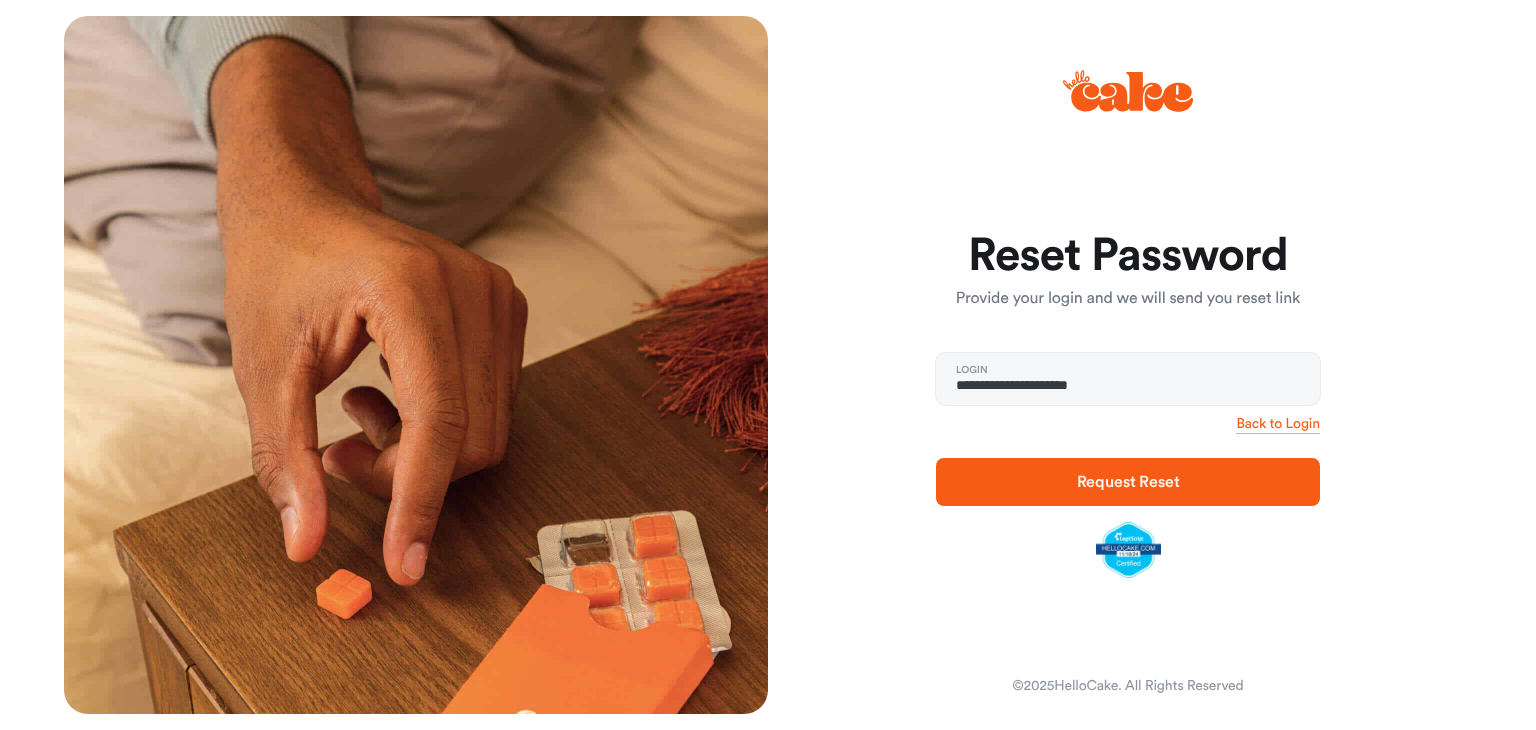 click on "Request Reset" at bounding box center [1128, 482] 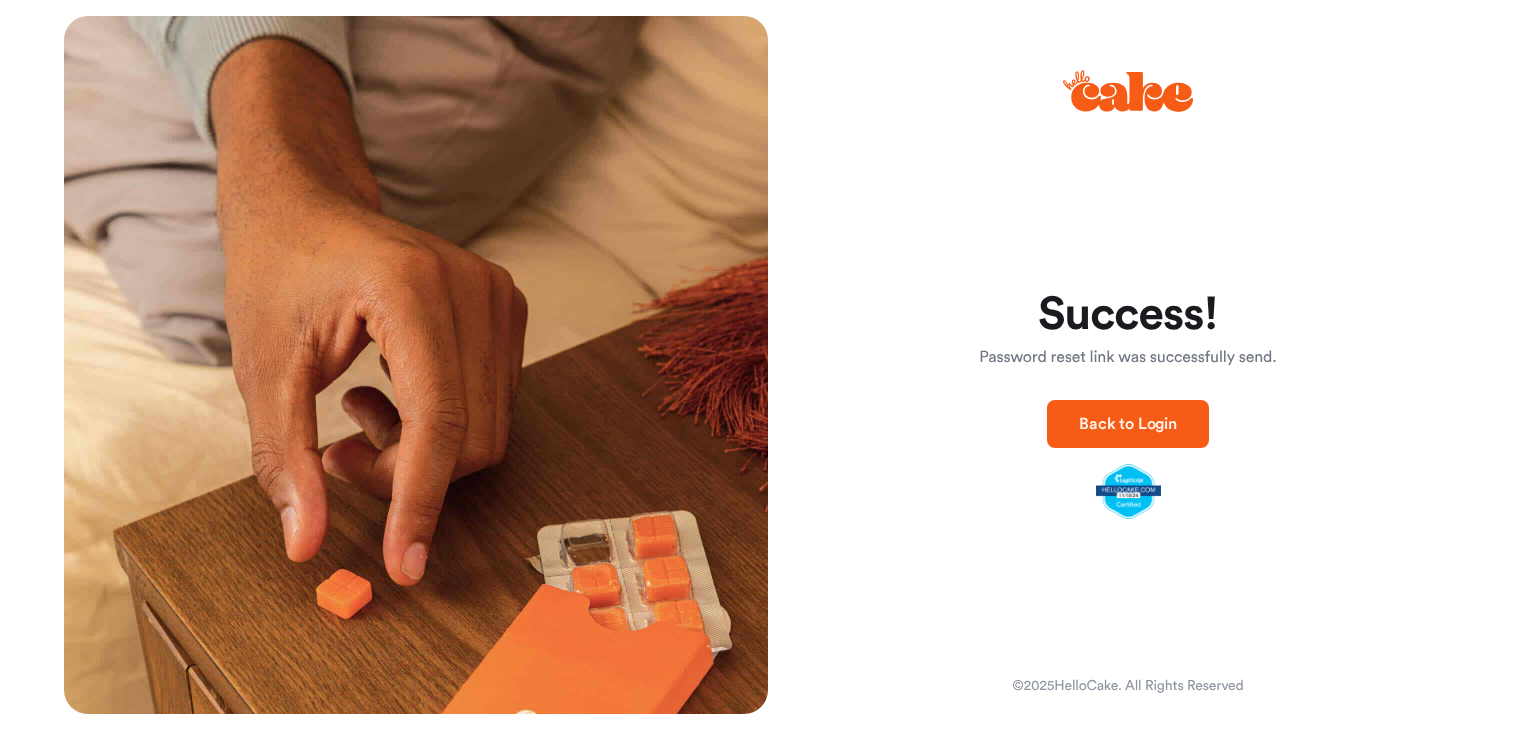 click on "Back to Login" at bounding box center [1128, 424] 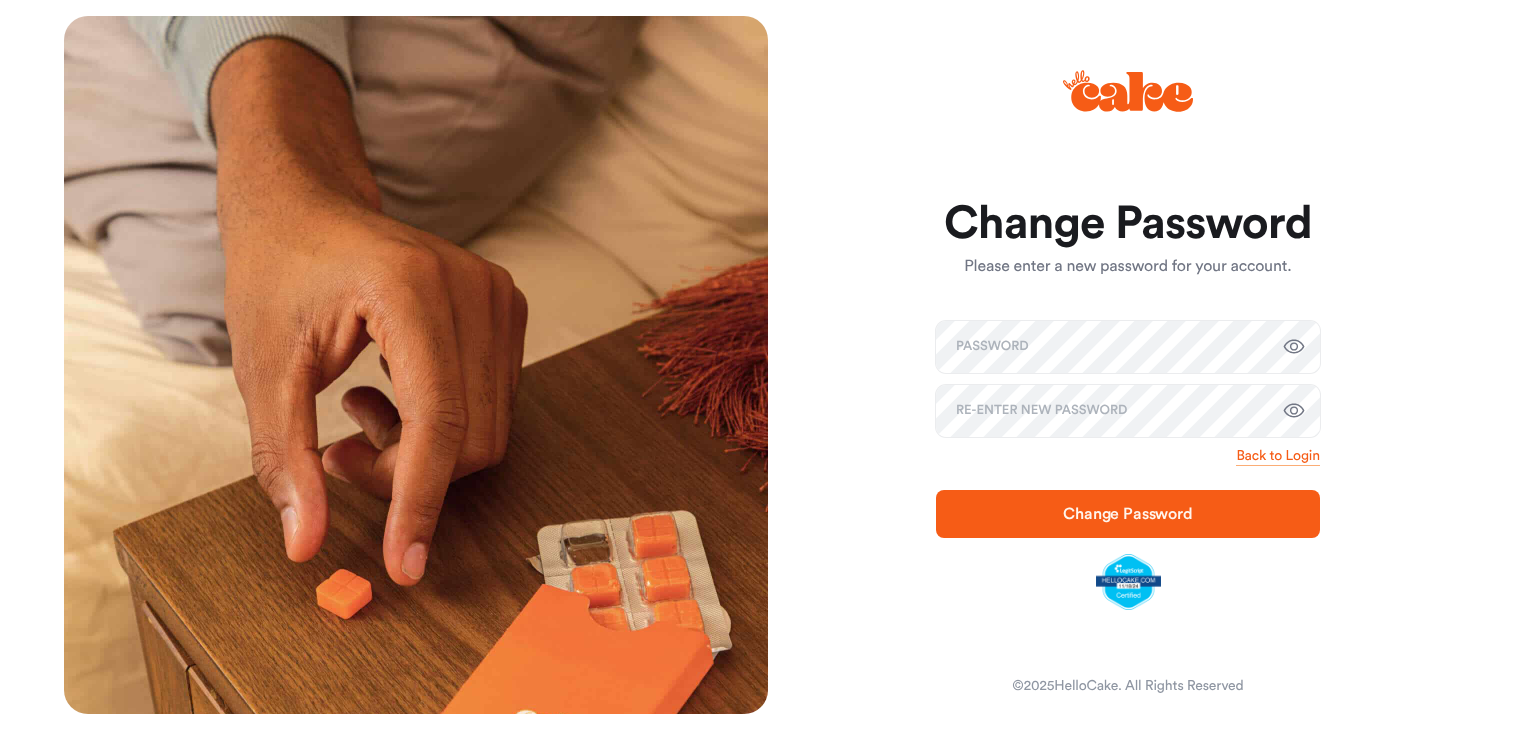 scroll, scrollTop: 0, scrollLeft: 0, axis: both 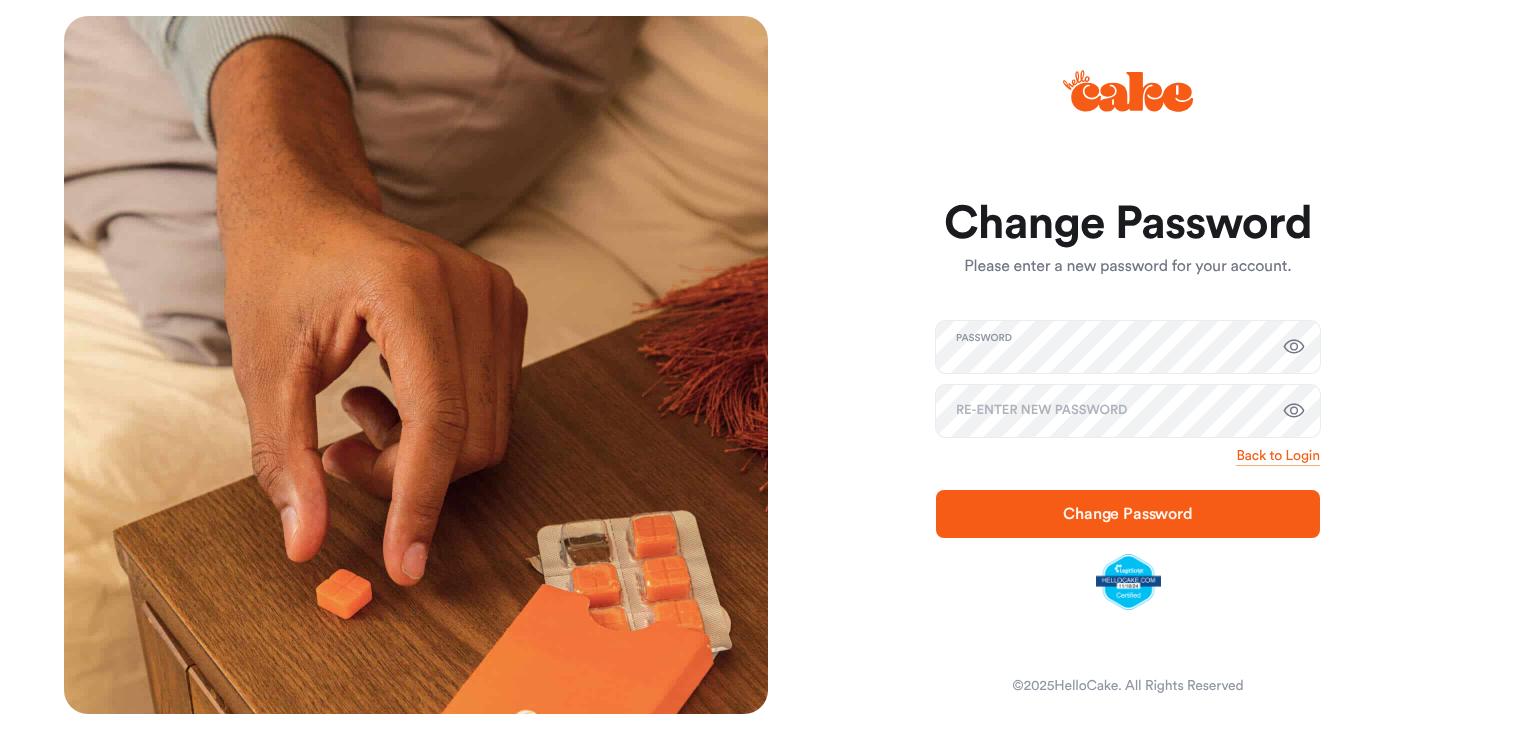 click at bounding box center (1294, 347) 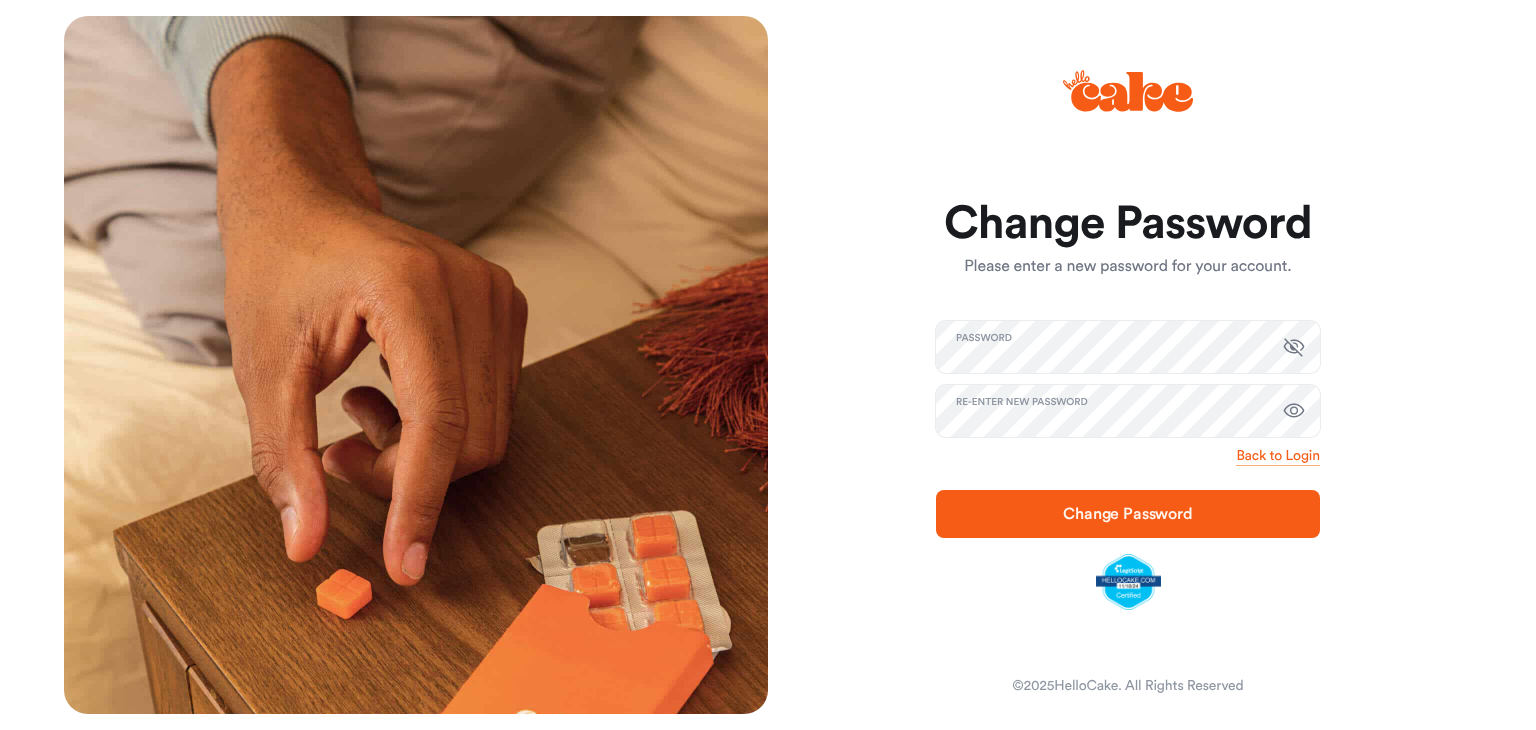click at bounding box center (1294, 347) 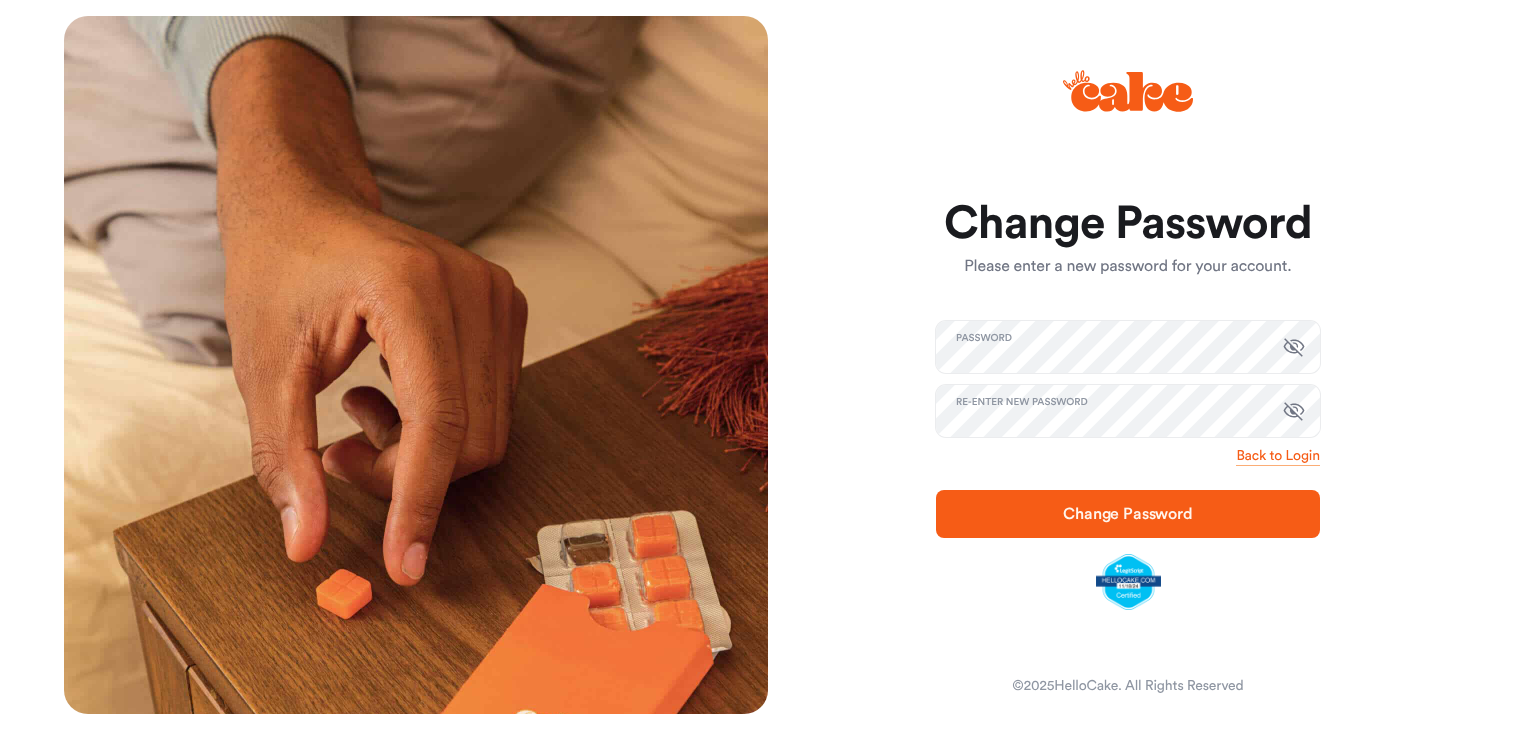 click on "Change Password" at bounding box center [1128, 514] 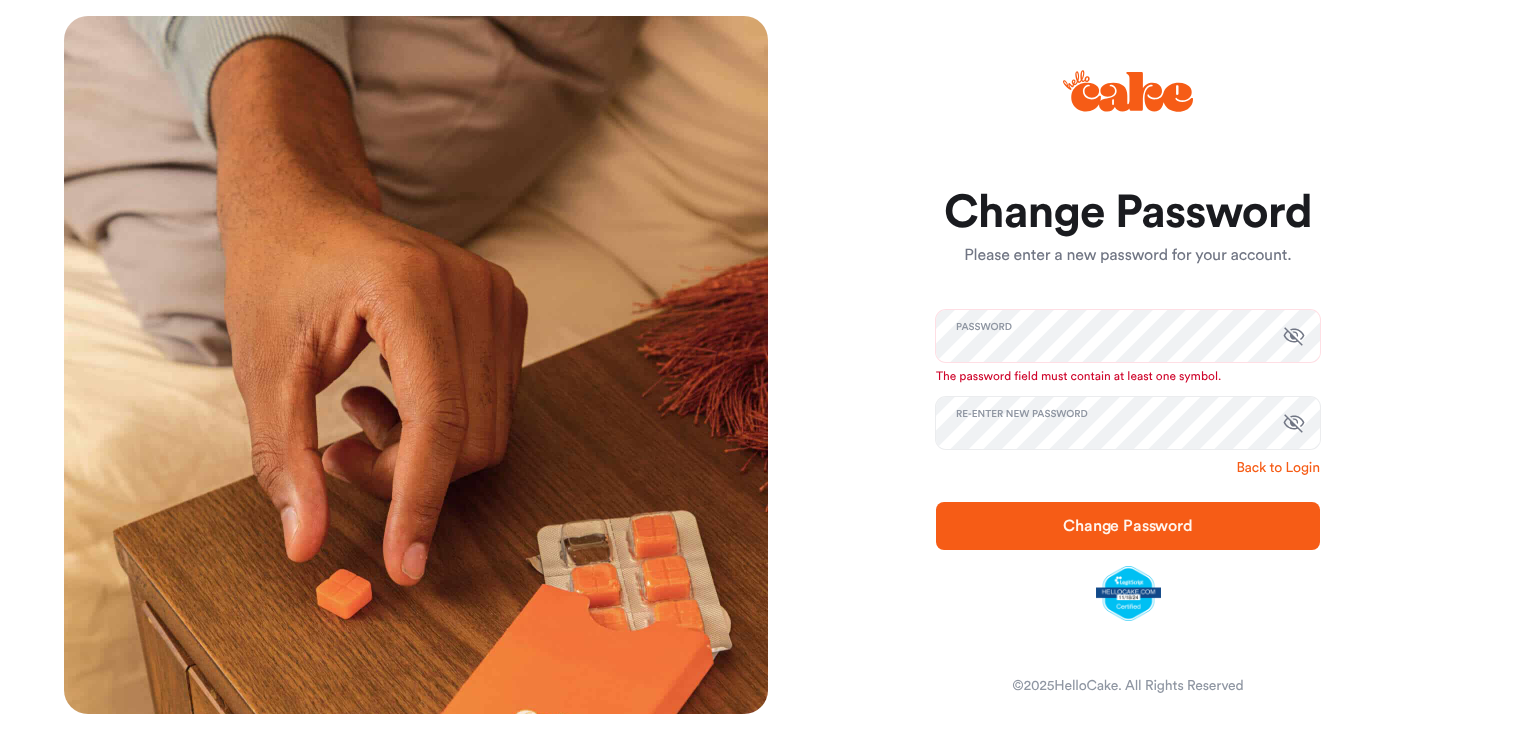 click on "Back to Login" at bounding box center (1278, 468) 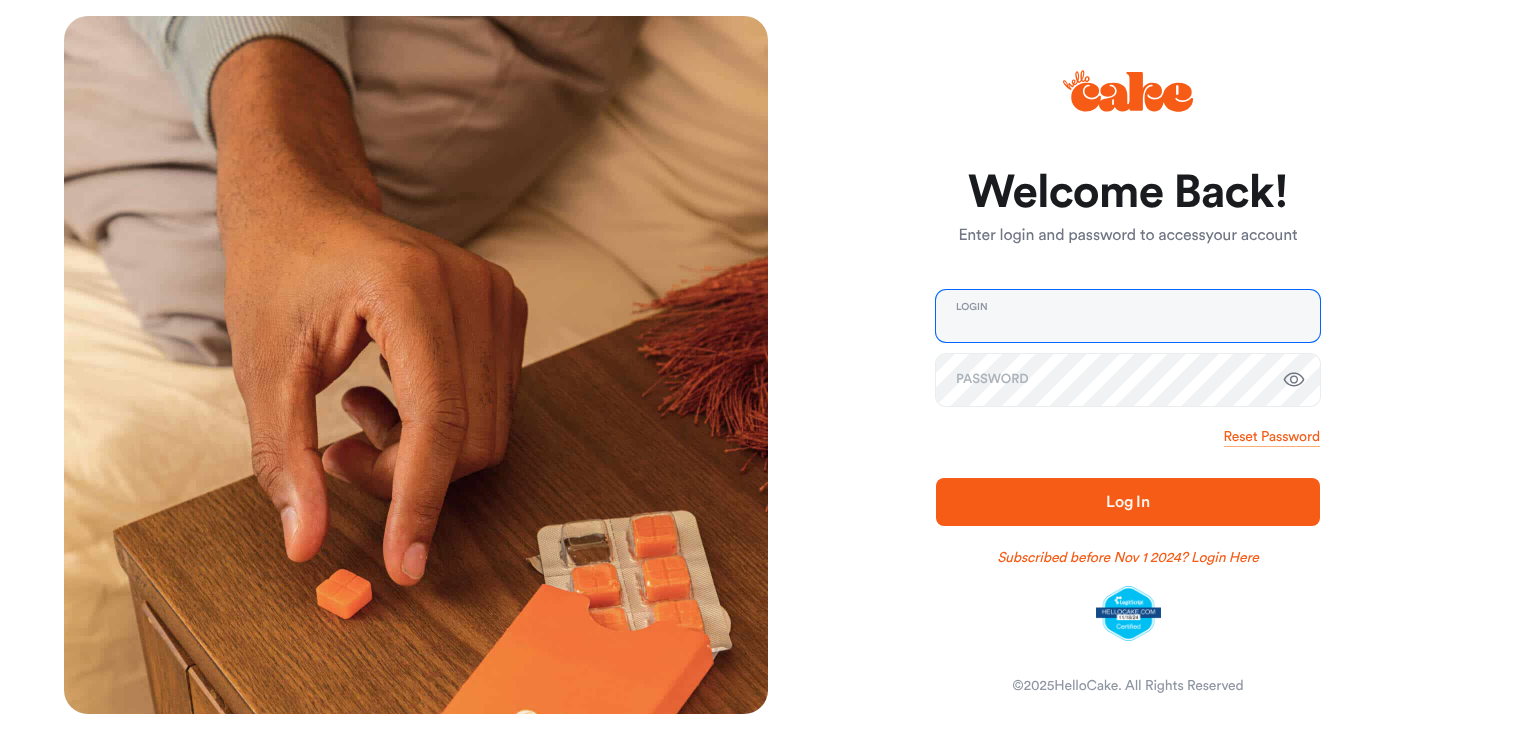 click at bounding box center (1128, 316) 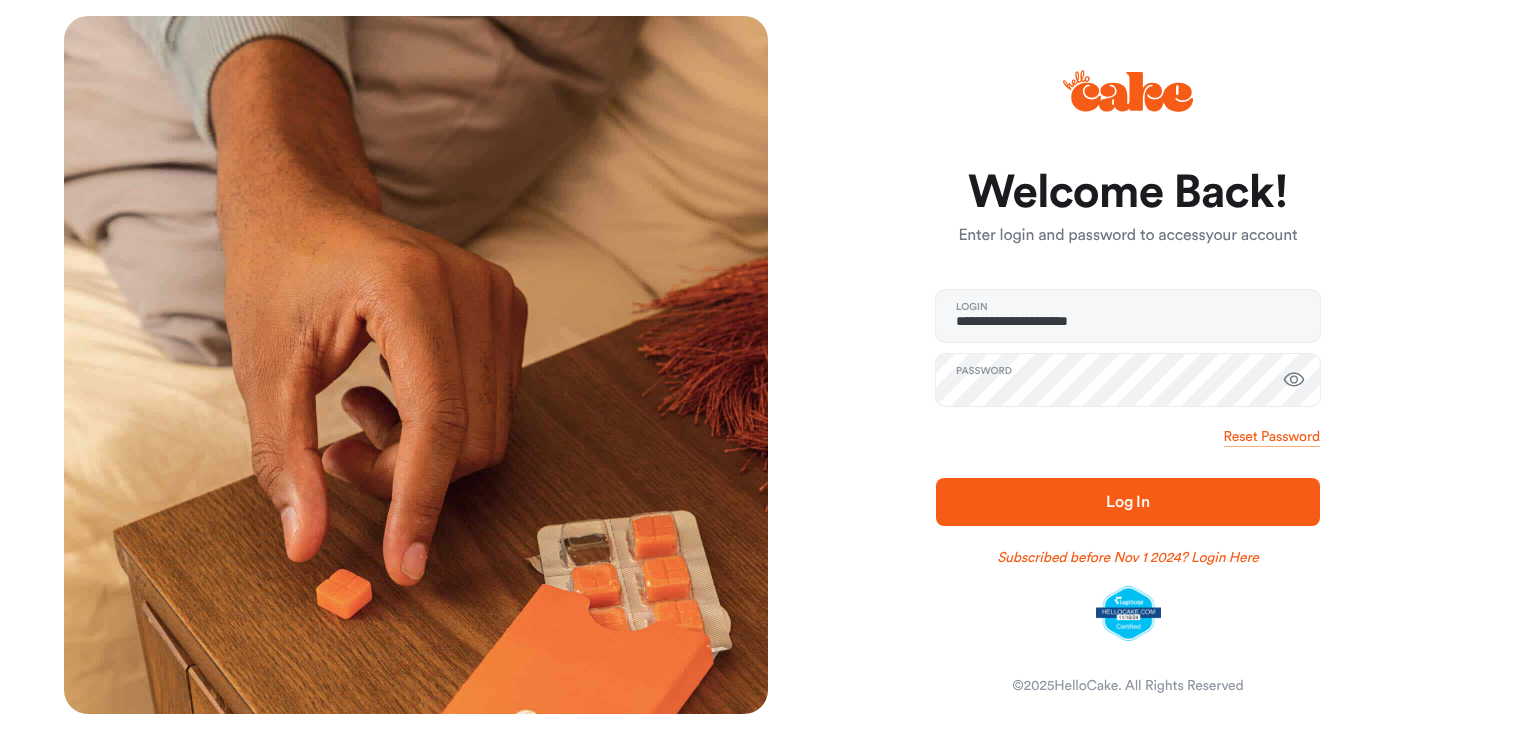 click on "Log In" at bounding box center [1128, 502] 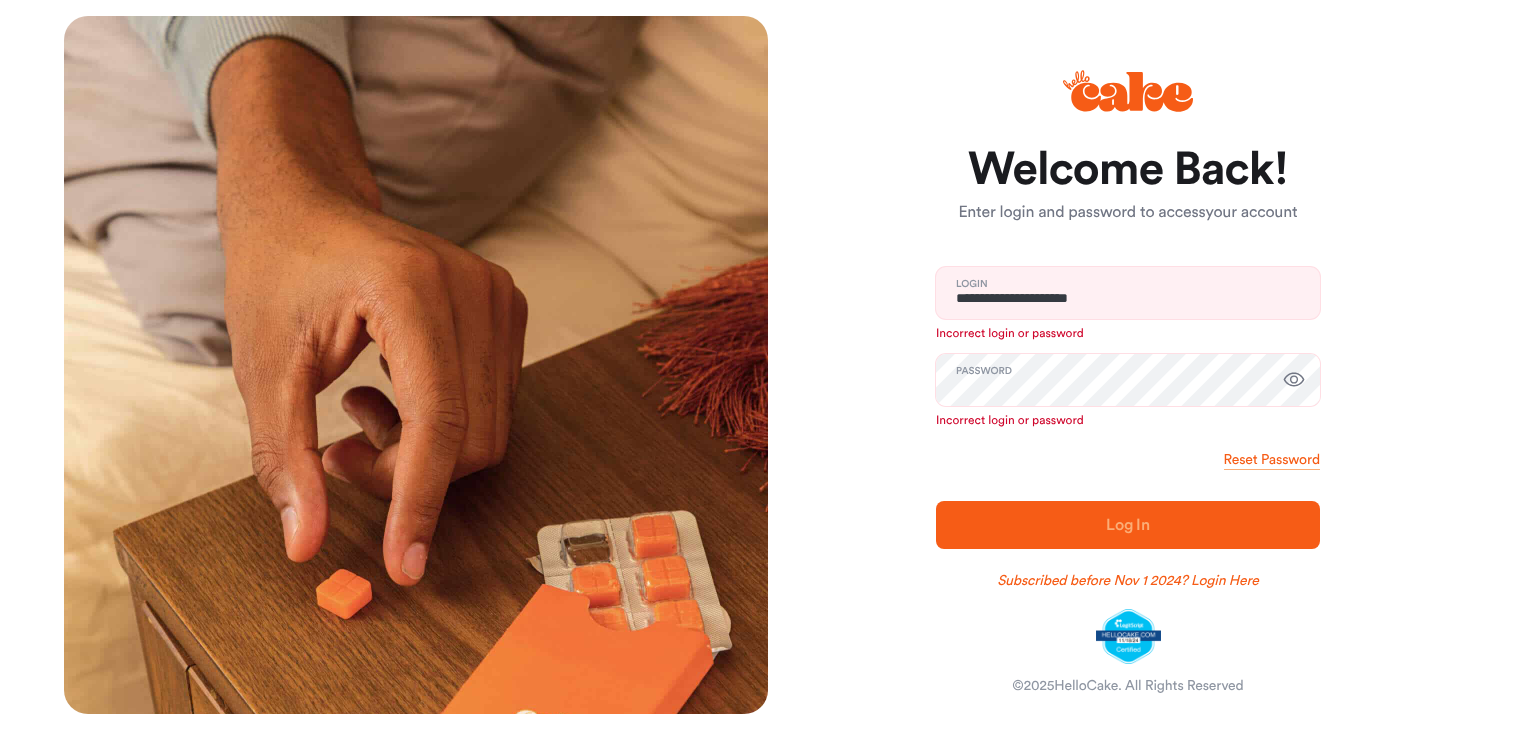 click at bounding box center (1294, 380) 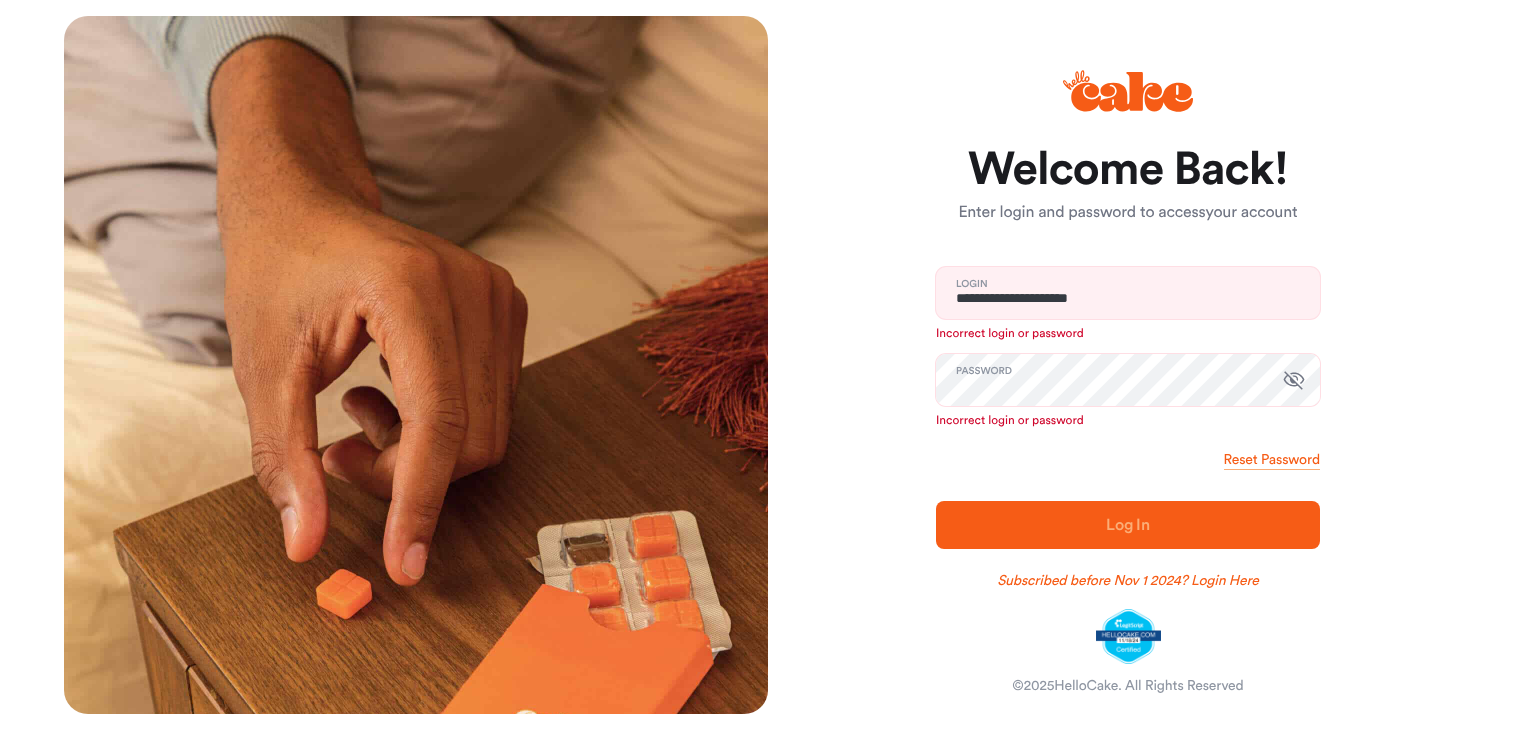 click on "**********" at bounding box center (1120, 365) 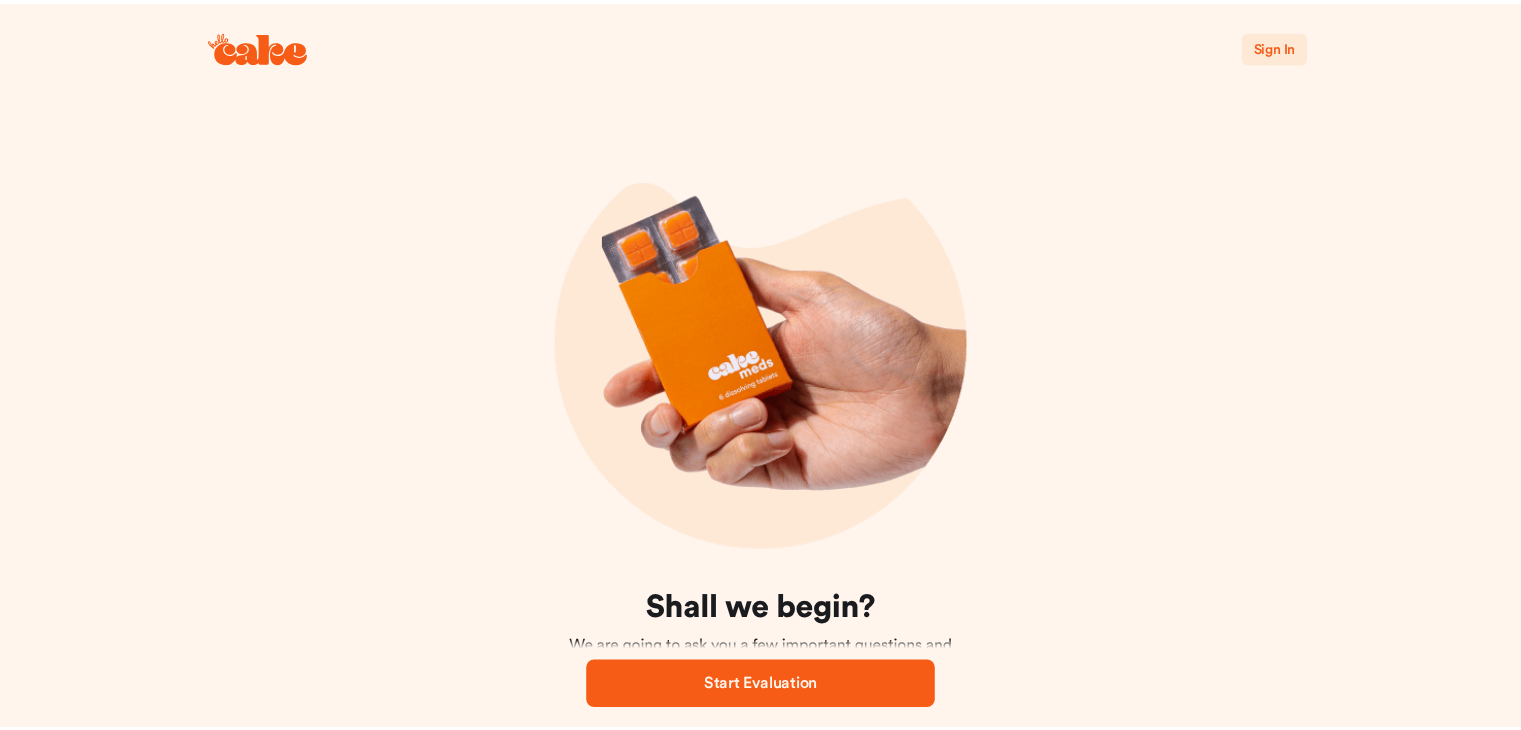 scroll, scrollTop: 0, scrollLeft: 0, axis: both 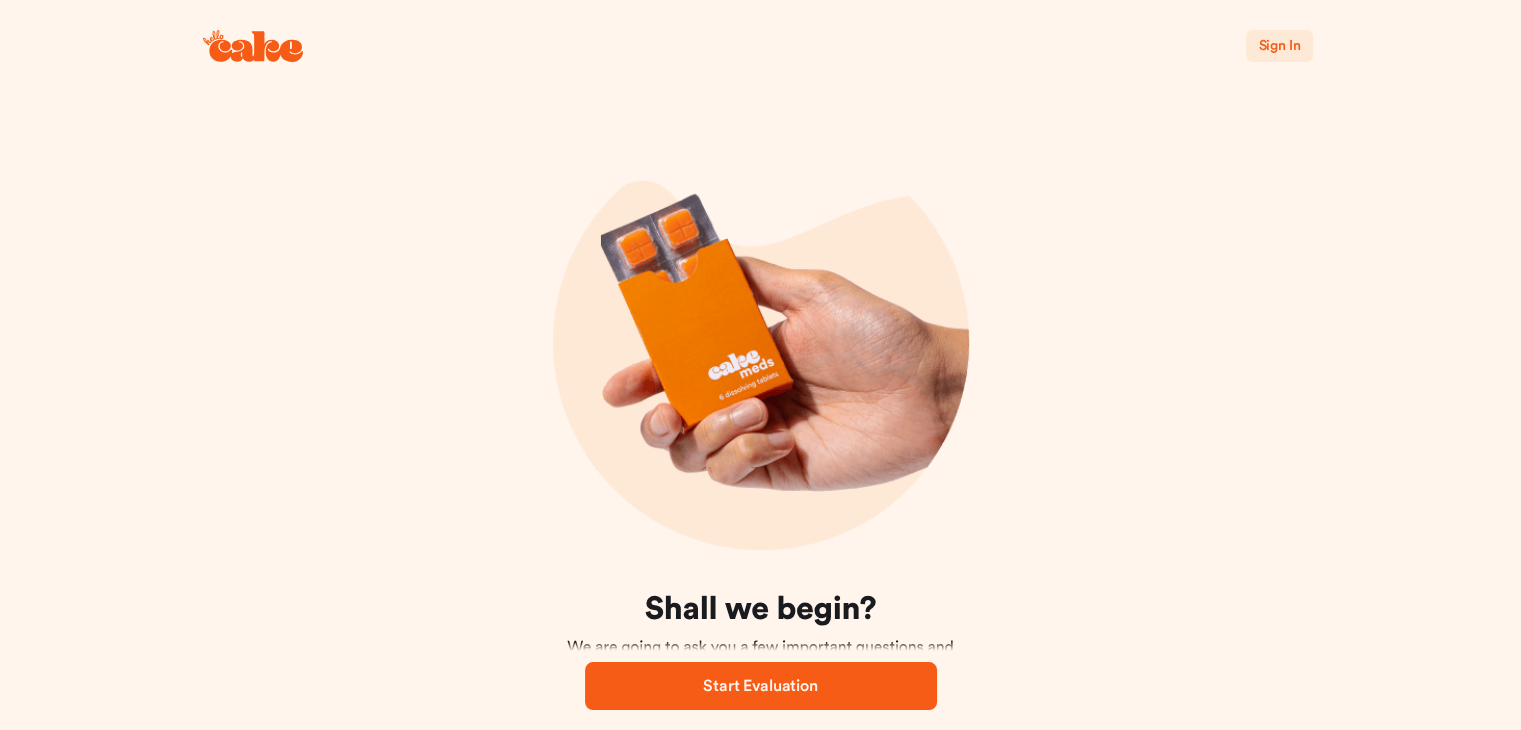 click on "Sign In" at bounding box center [1279, 46] 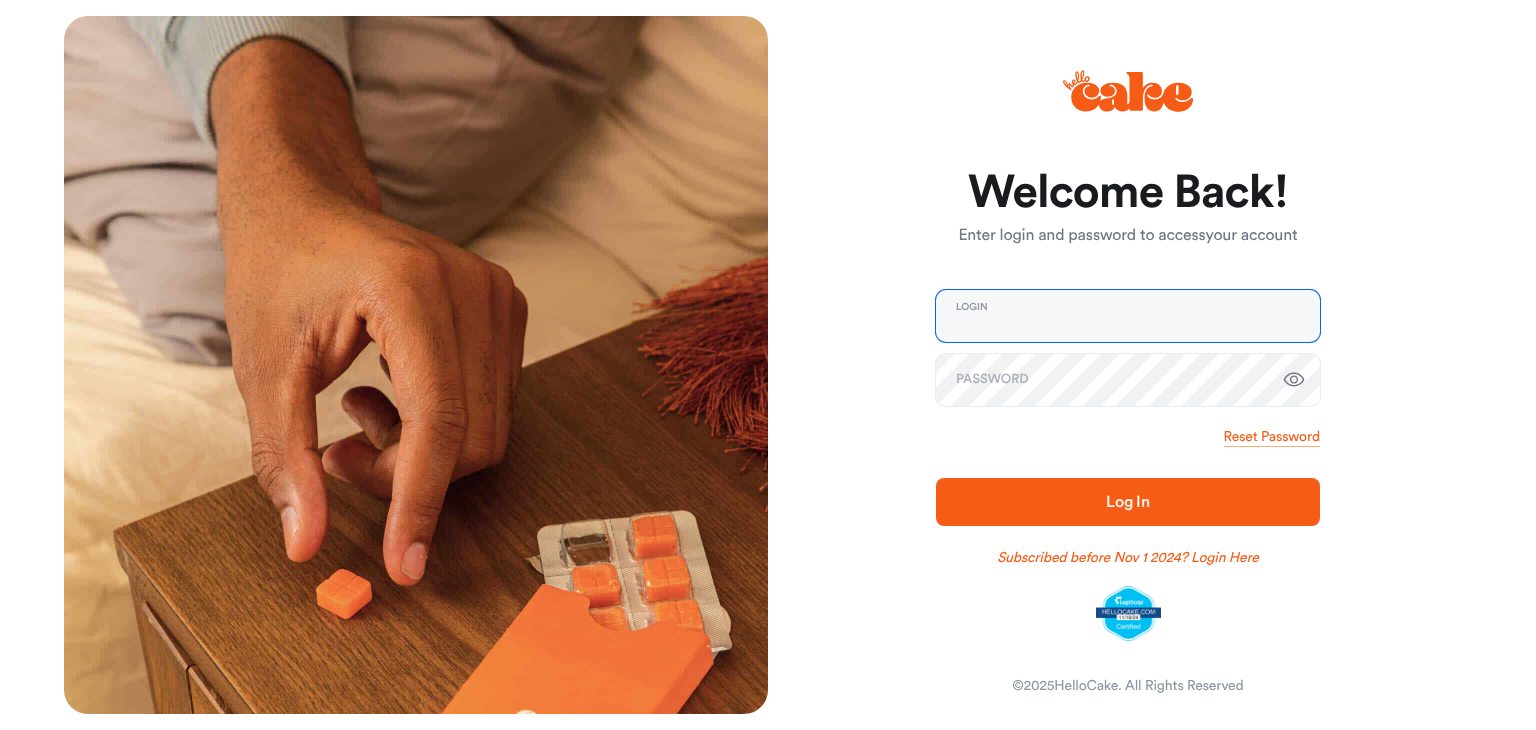 click at bounding box center (1128, 316) 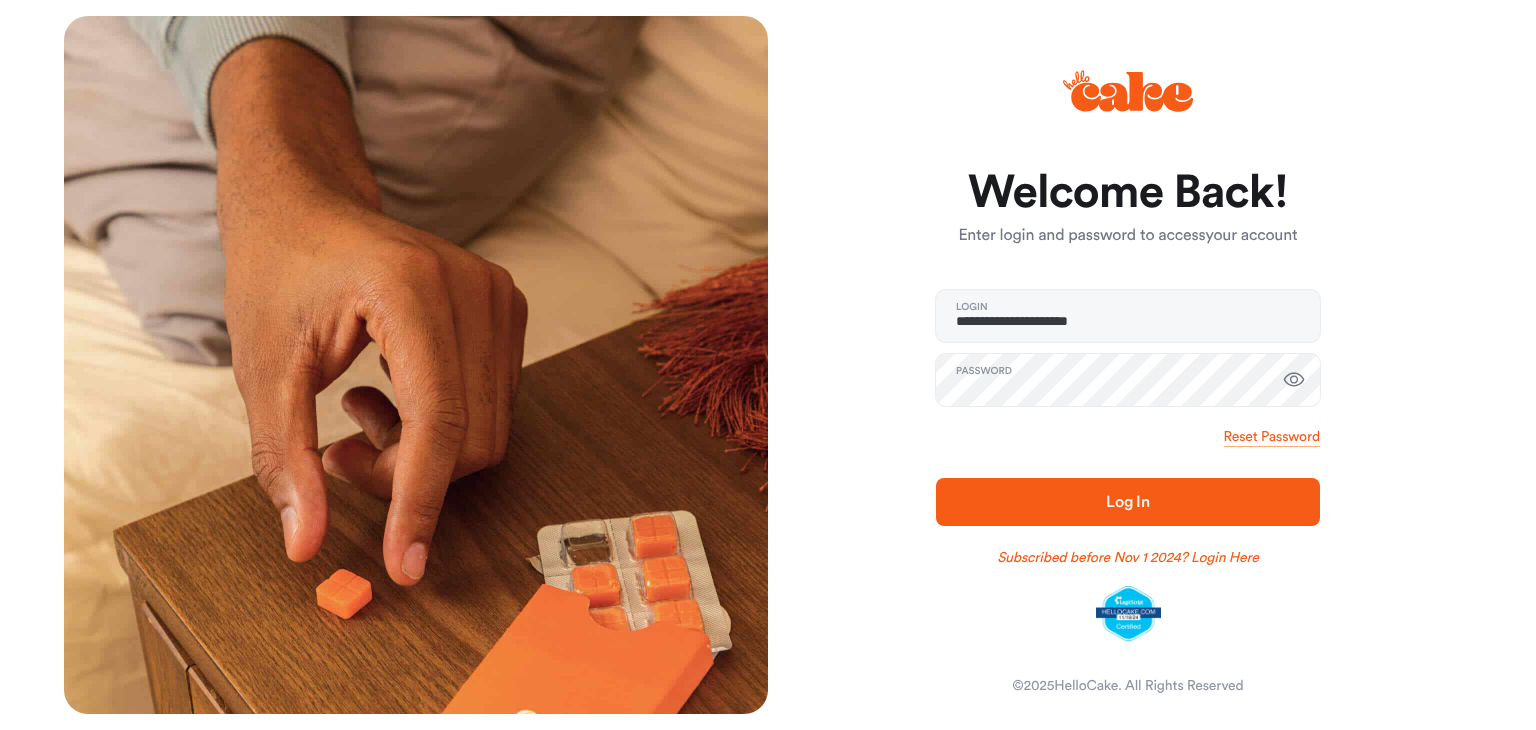click on "Log In" at bounding box center (1128, 502) 